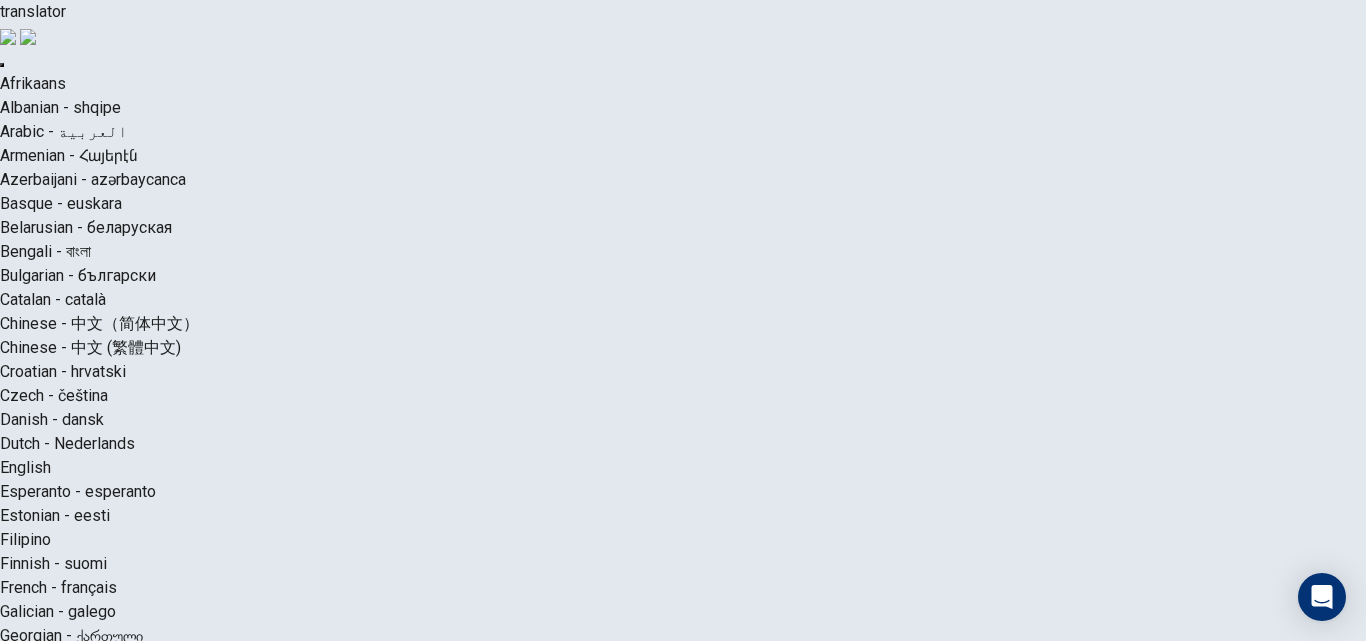 scroll, scrollTop: 0, scrollLeft: 0, axis: both 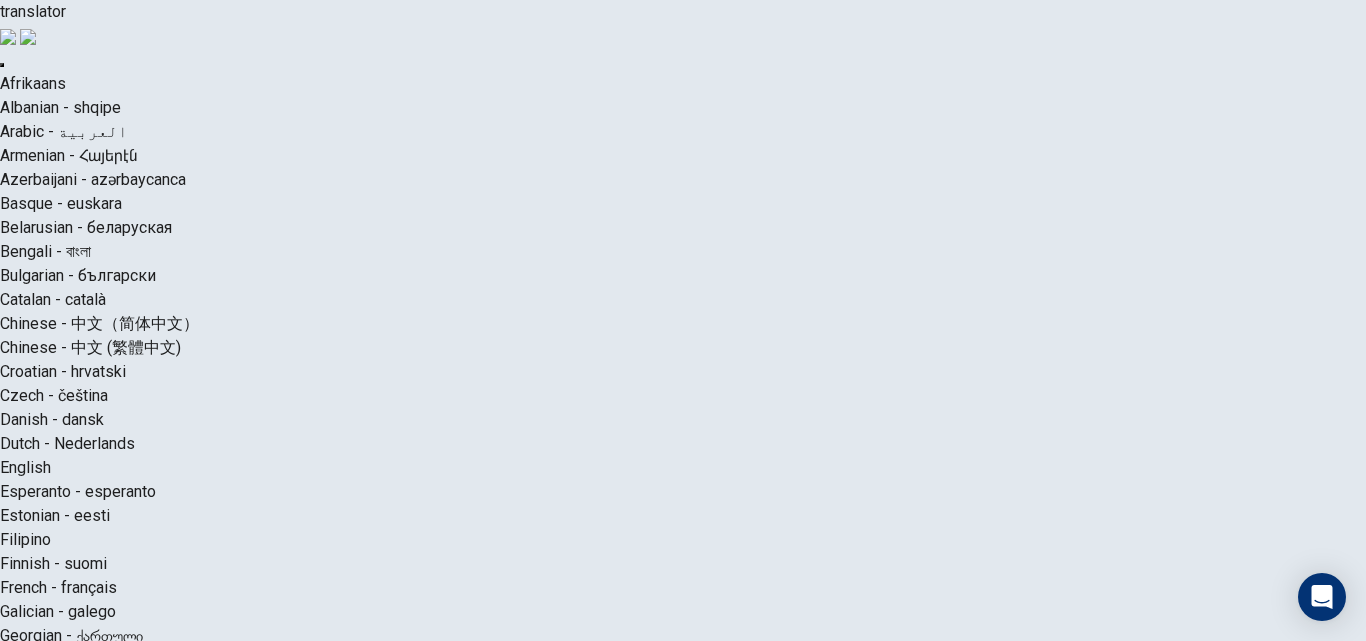 click on "Comece a praticar" at bounding box center [423, 2251] 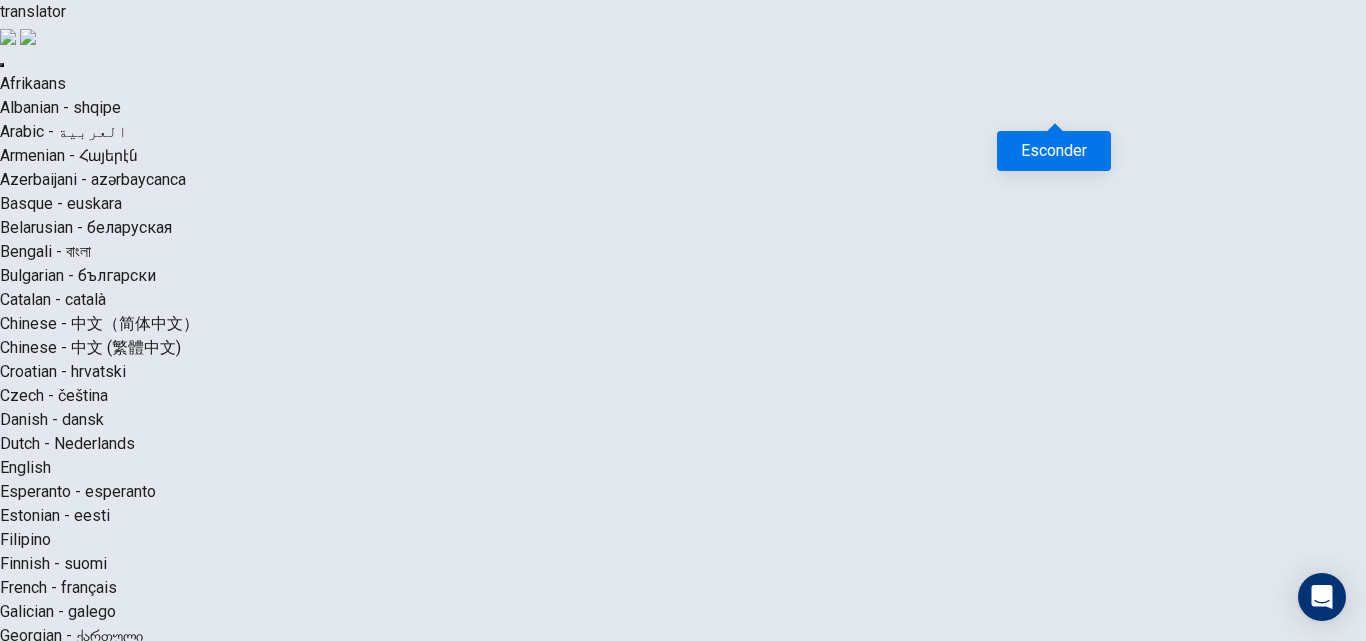 click on "00:03:15" at bounding box center (1050, 1776) 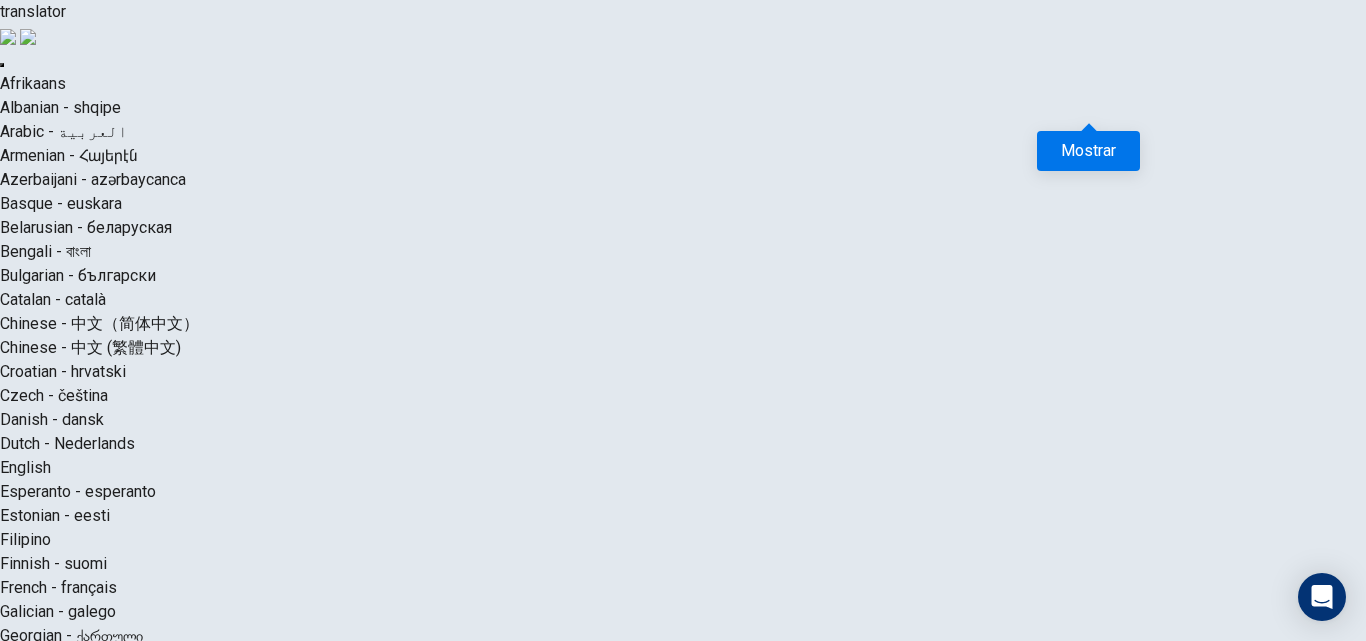click at bounding box center [1085, 1776] 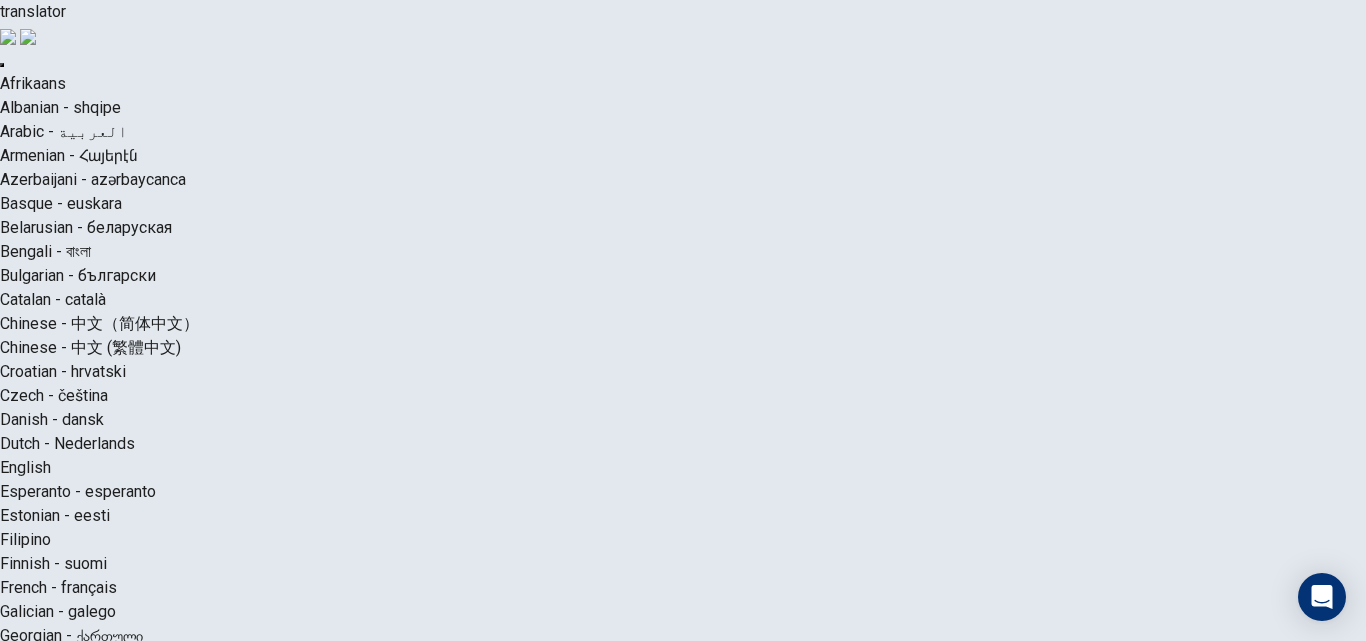click on "C The motion of an object" at bounding box center (383, 2068) 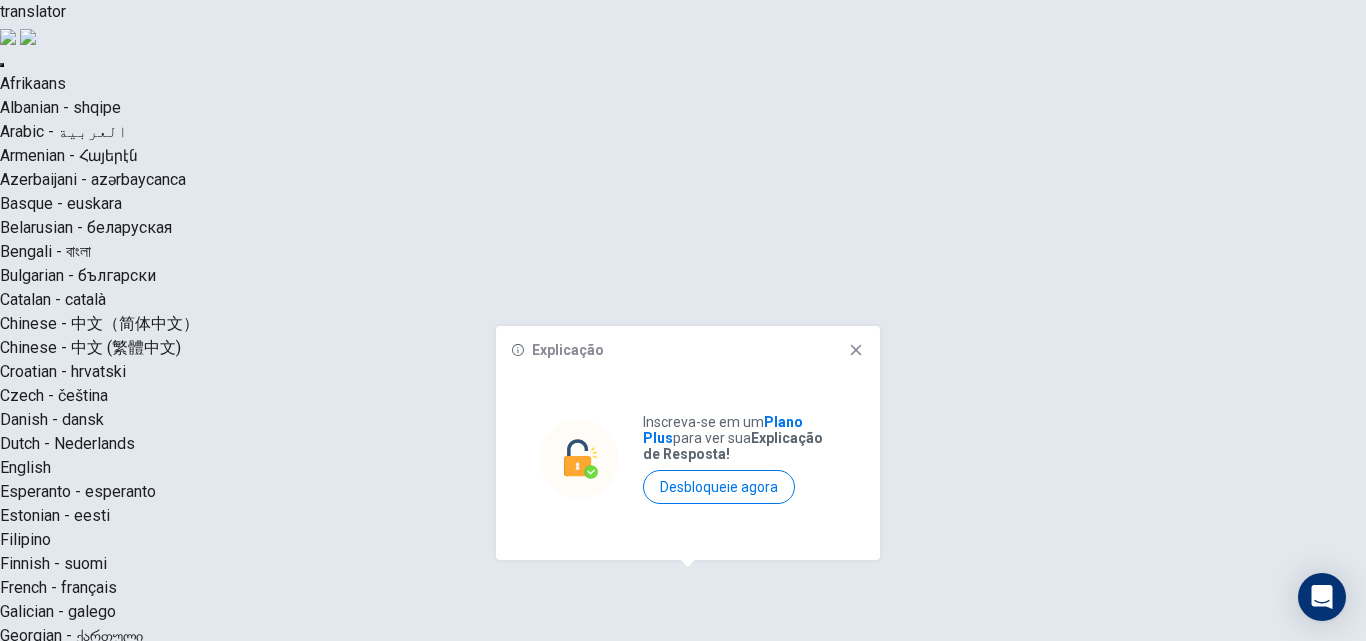 click on "Explicação Inscreva-se em um  Plano Plus  para ver sua  Explicação de Resposta! Desbloqueie agora" at bounding box center (688, 443) 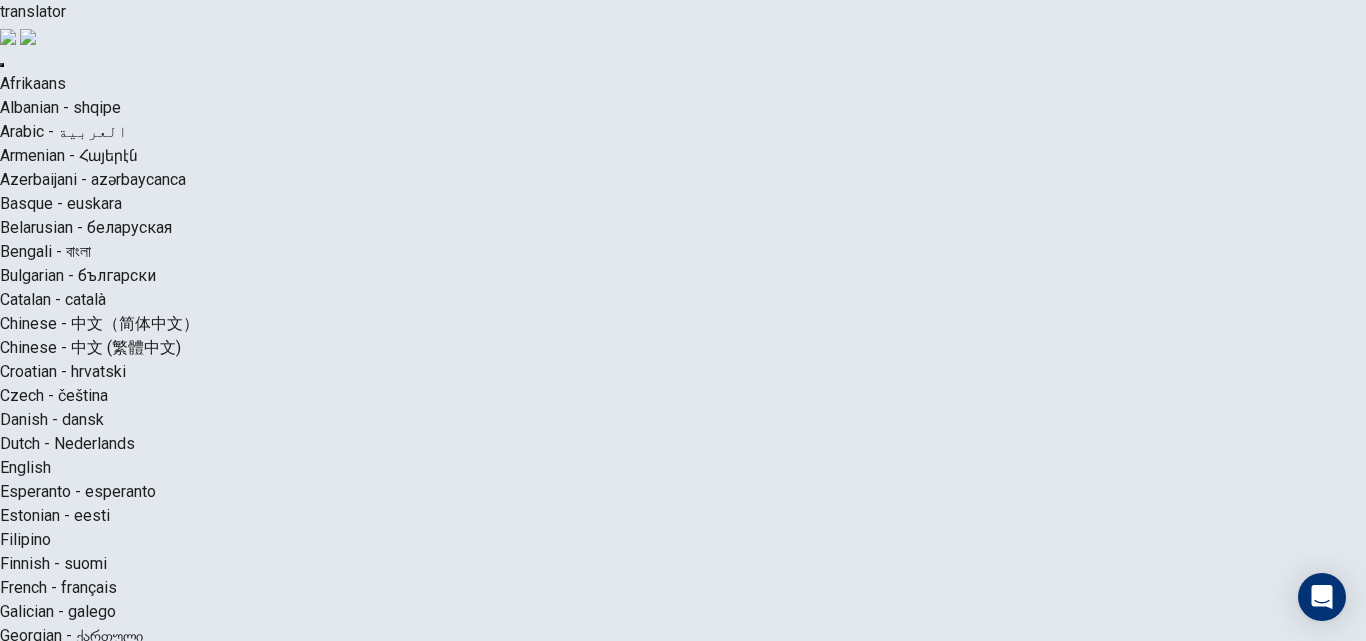 click at bounding box center [1013, 2281] 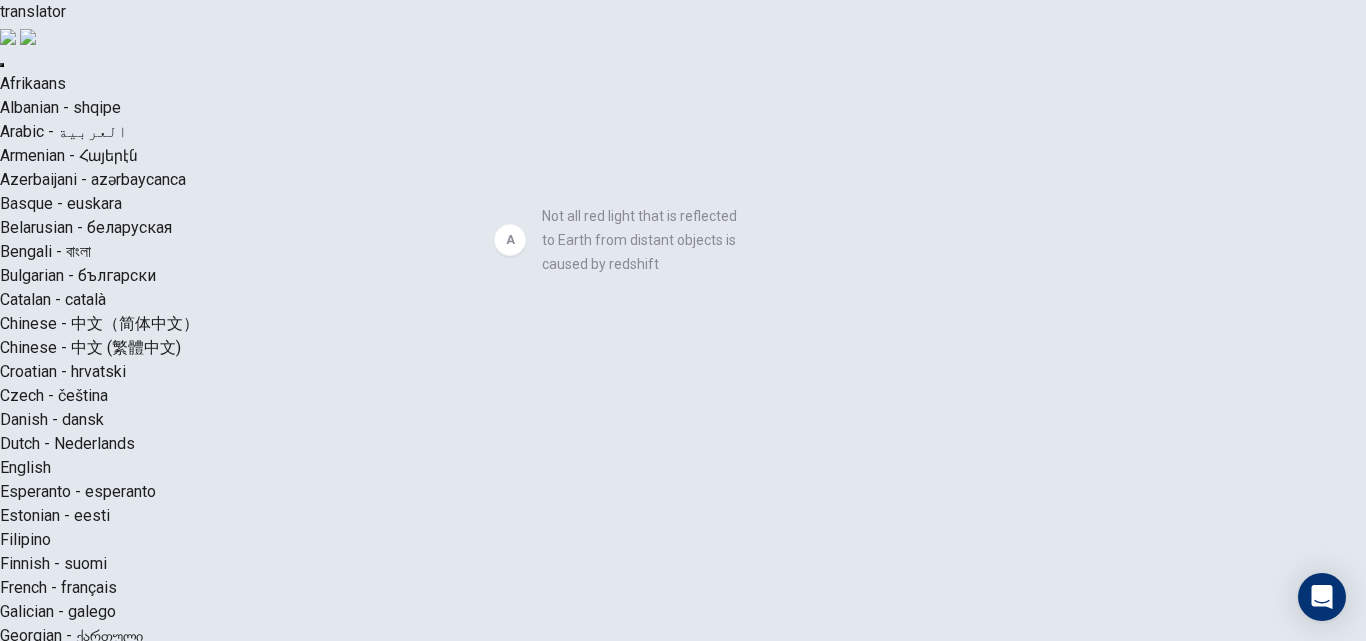 drag, startPoint x: 302, startPoint y: 231, endPoint x: 670, endPoint y: 232, distance: 368.00137 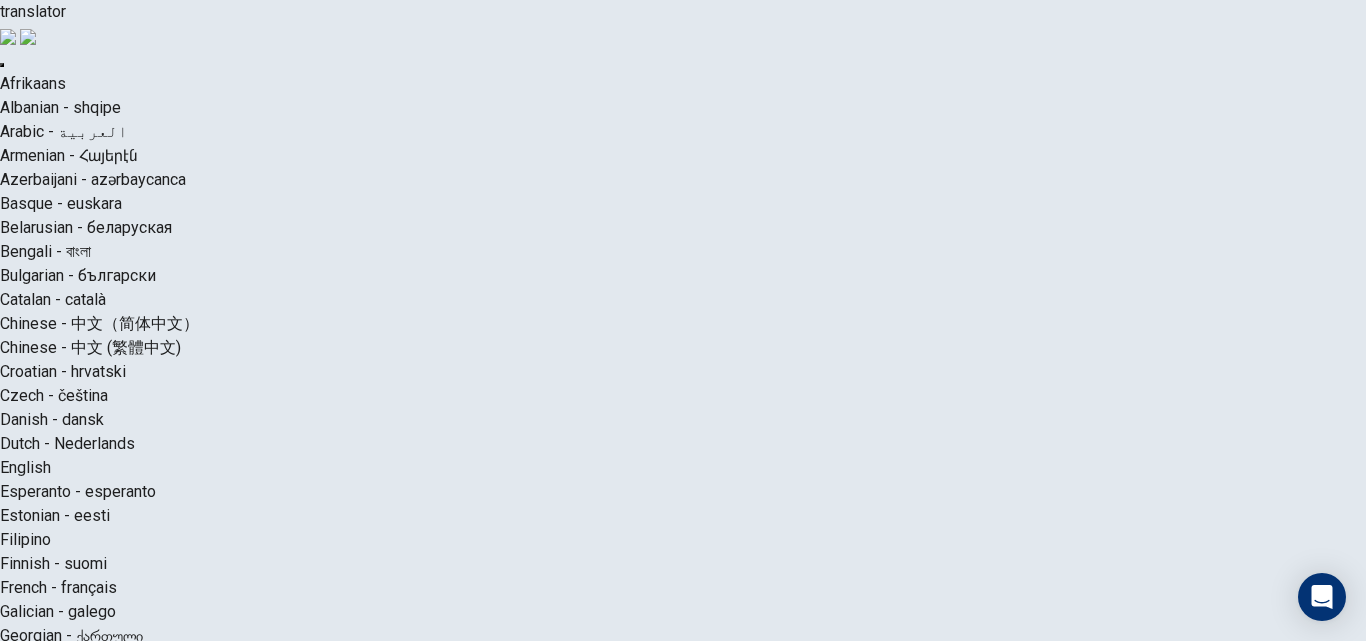 click on "The level of the shift of the light toward the red spectrum allows scientist to calculate how fast an object is moving away from our galaxy" at bounding box center [291, 1940] 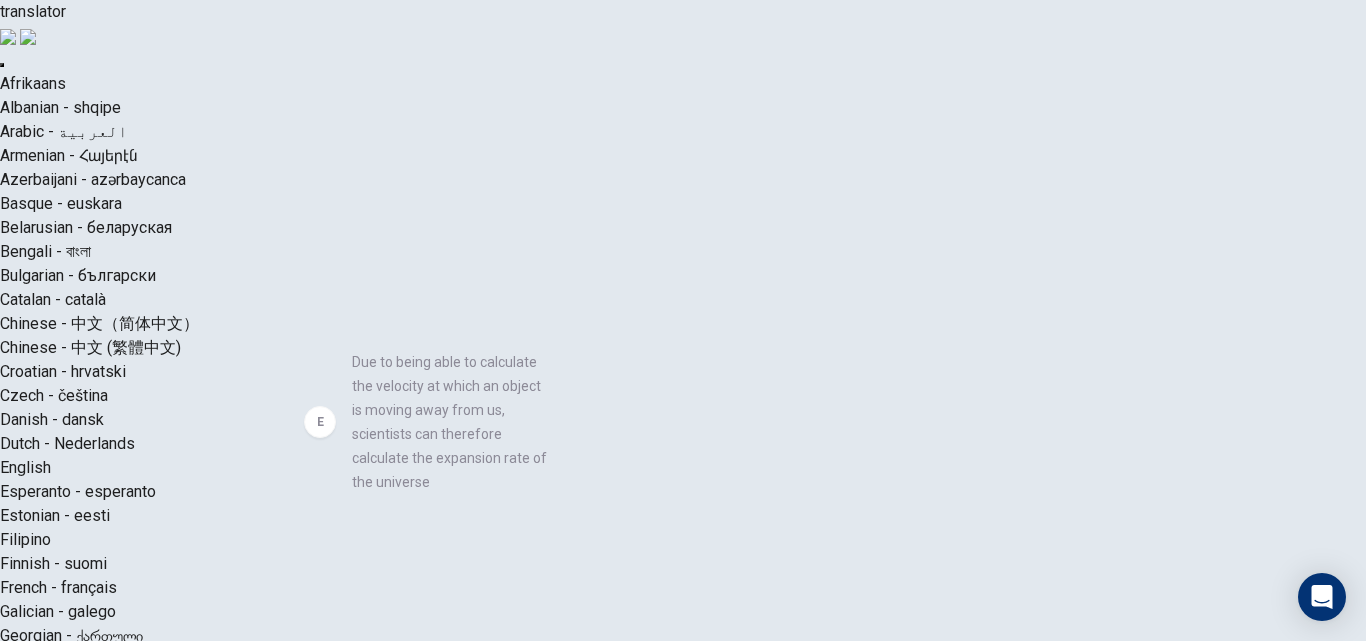 scroll, scrollTop: 228, scrollLeft: 0, axis: vertical 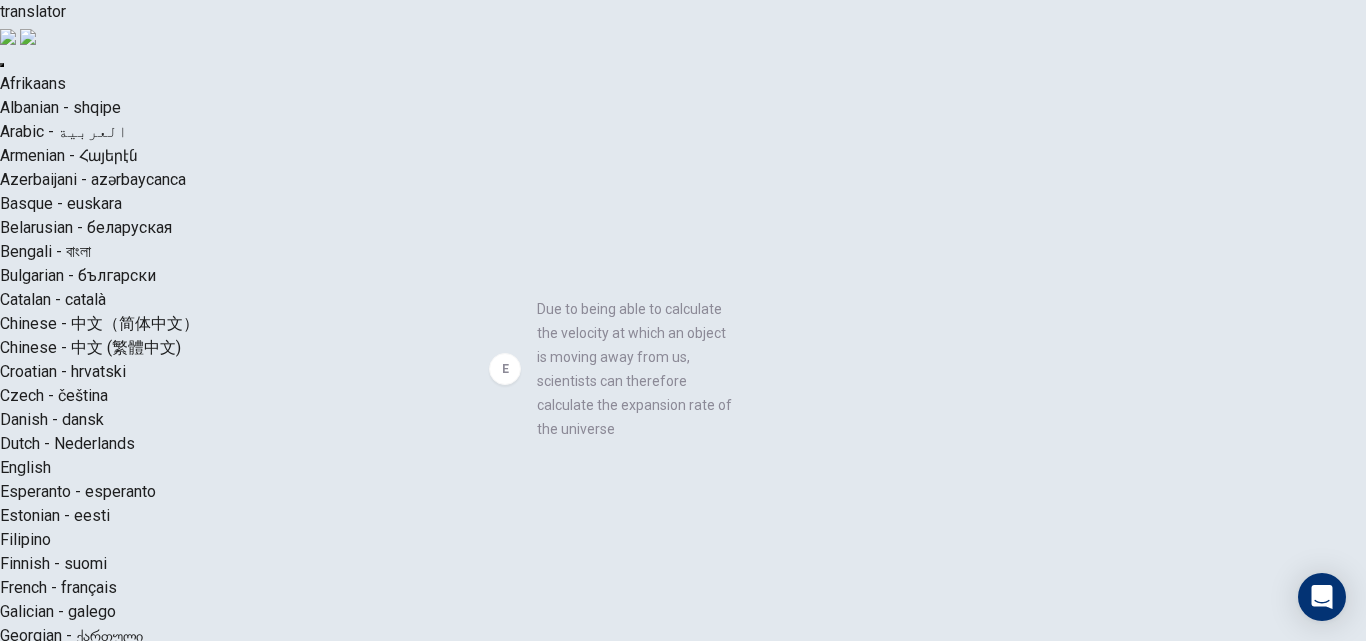 drag, startPoint x: 271, startPoint y: 437, endPoint x: 623, endPoint y: 382, distance: 356.27097 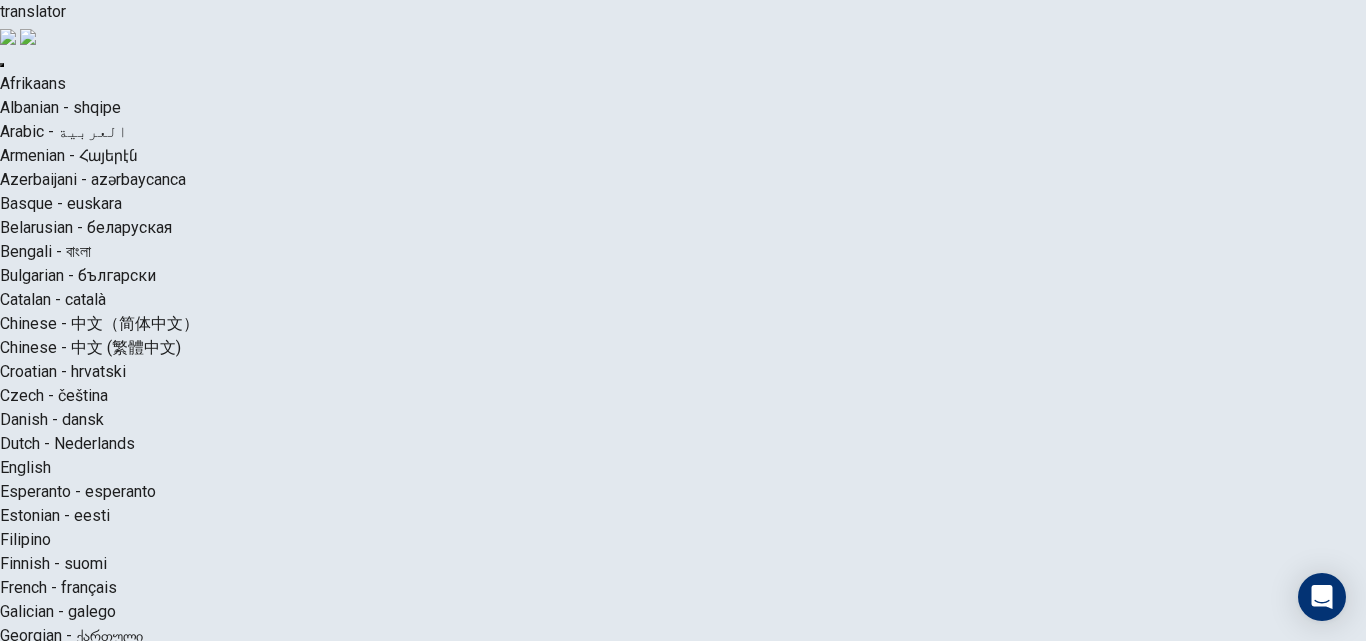 scroll, scrollTop: 180, scrollLeft: 0, axis: vertical 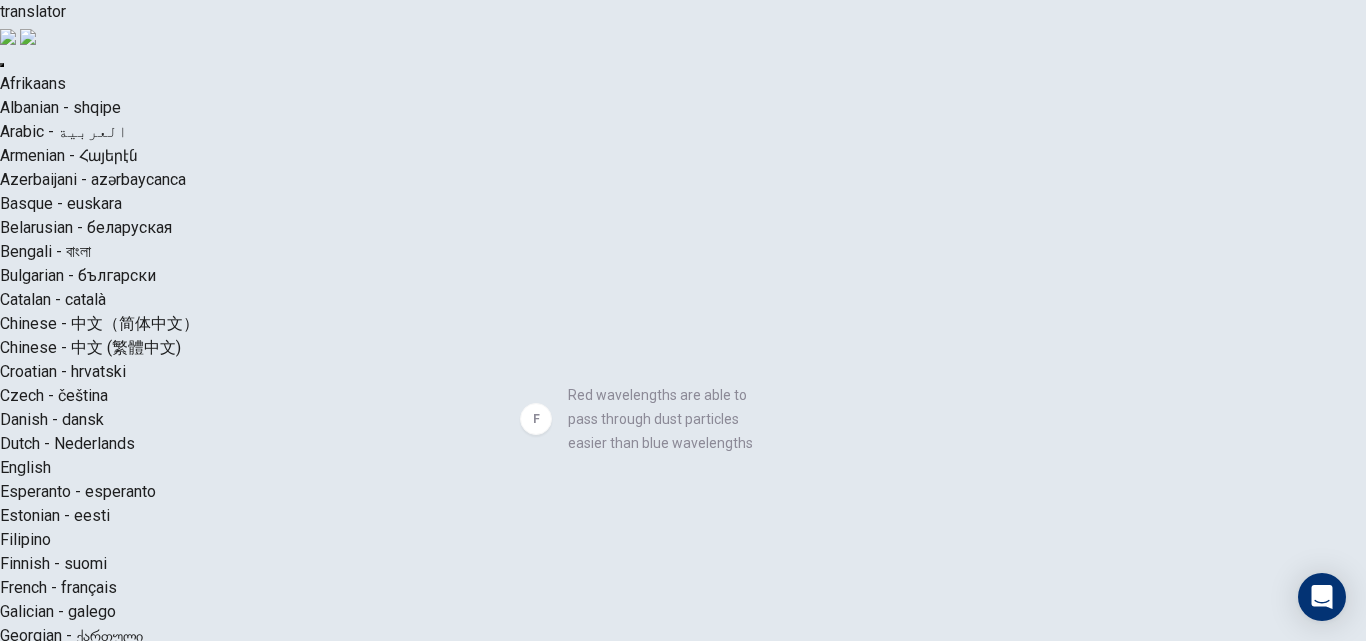 drag, startPoint x: 279, startPoint y: 453, endPoint x: 664, endPoint y: 427, distance: 385.87692 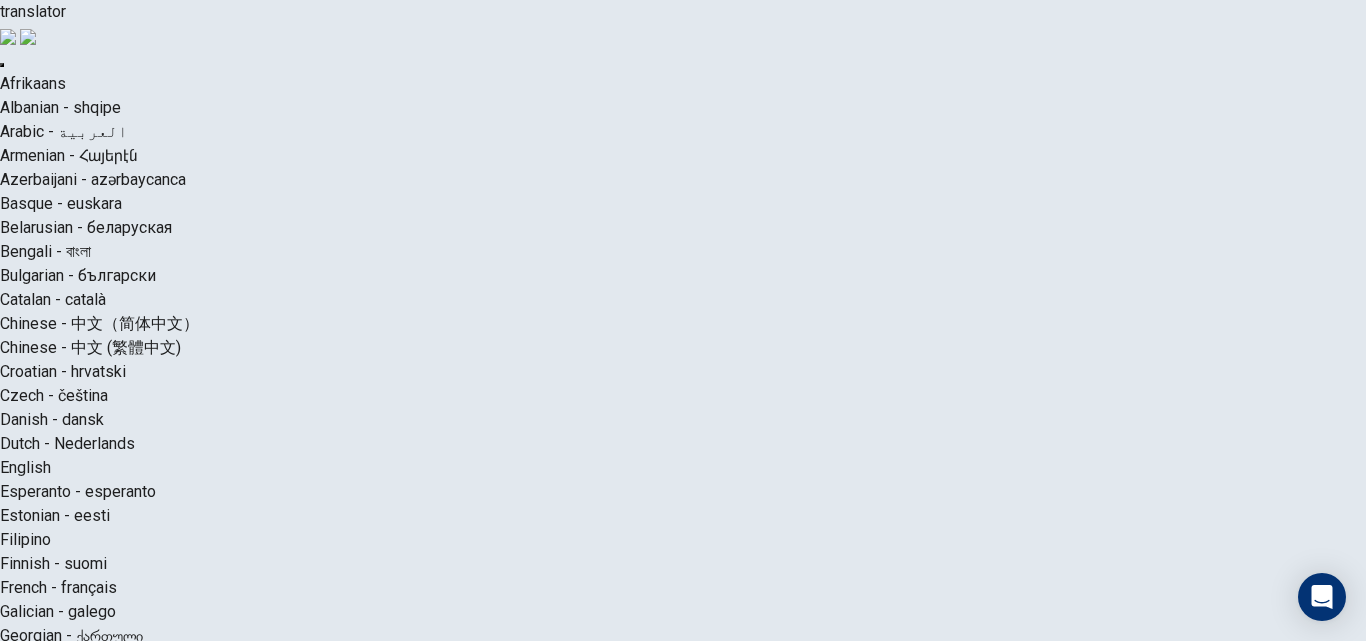 scroll, scrollTop: 60, scrollLeft: 0, axis: vertical 